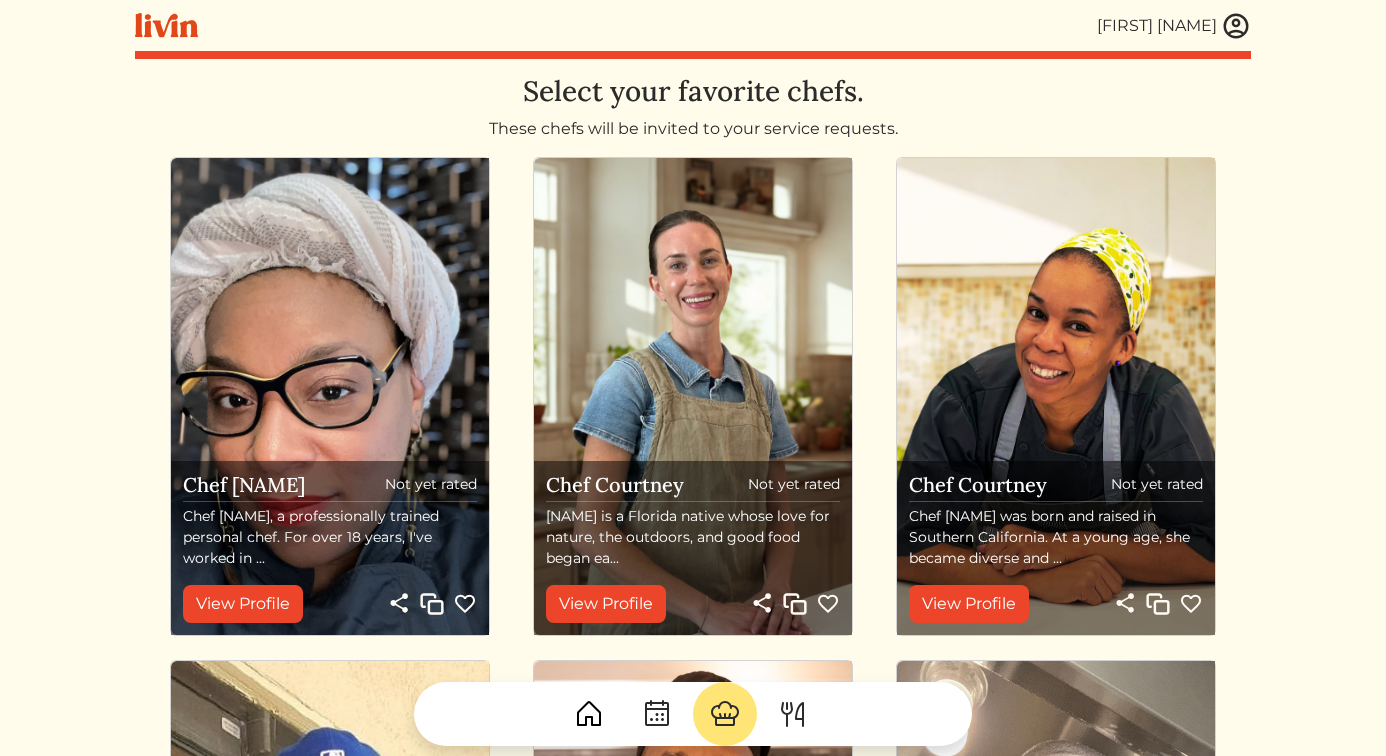 scroll, scrollTop: 0, scrollLeft: 0, axis: both 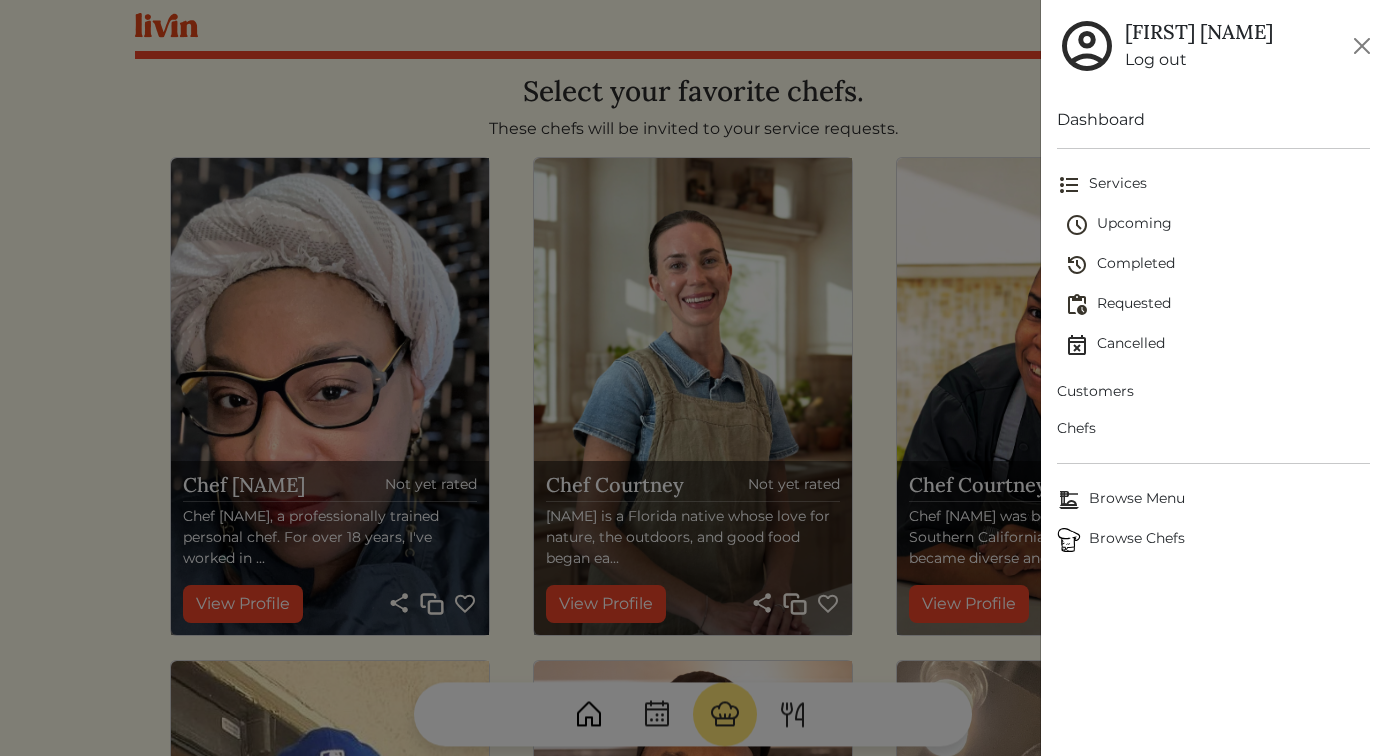 click on "Log out" at bounding box center [1199, 60] 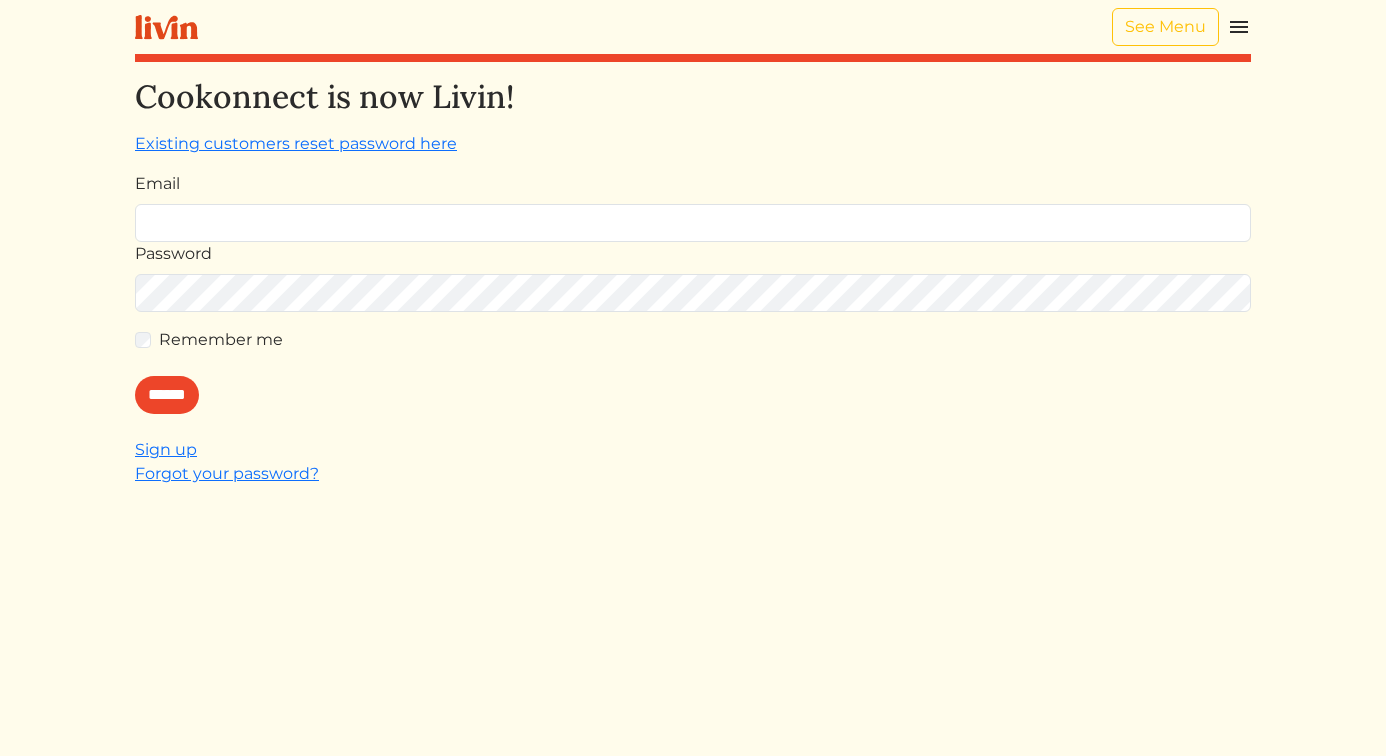 scroll, scrollTop: 0, scrollLeft: 0, axis: both 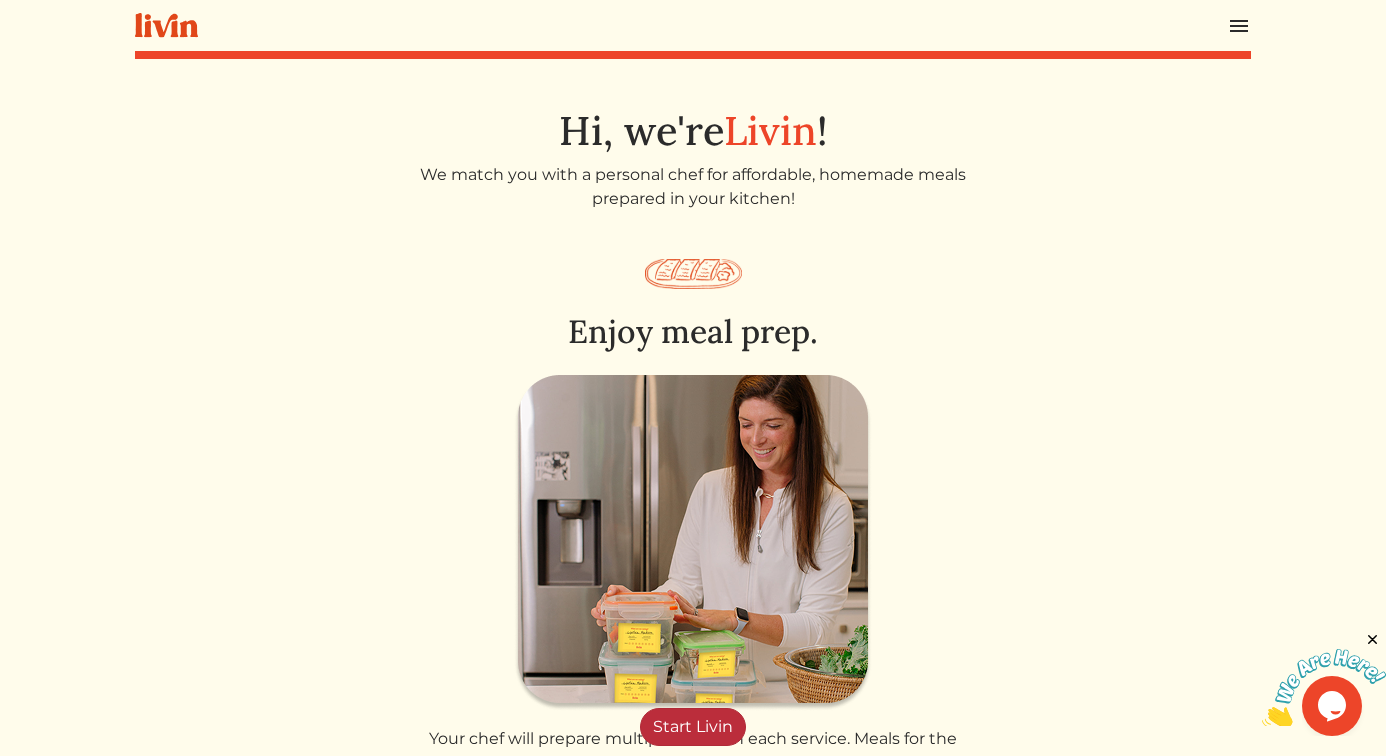 click on "Start Livin" at bounding box center [693, 727] 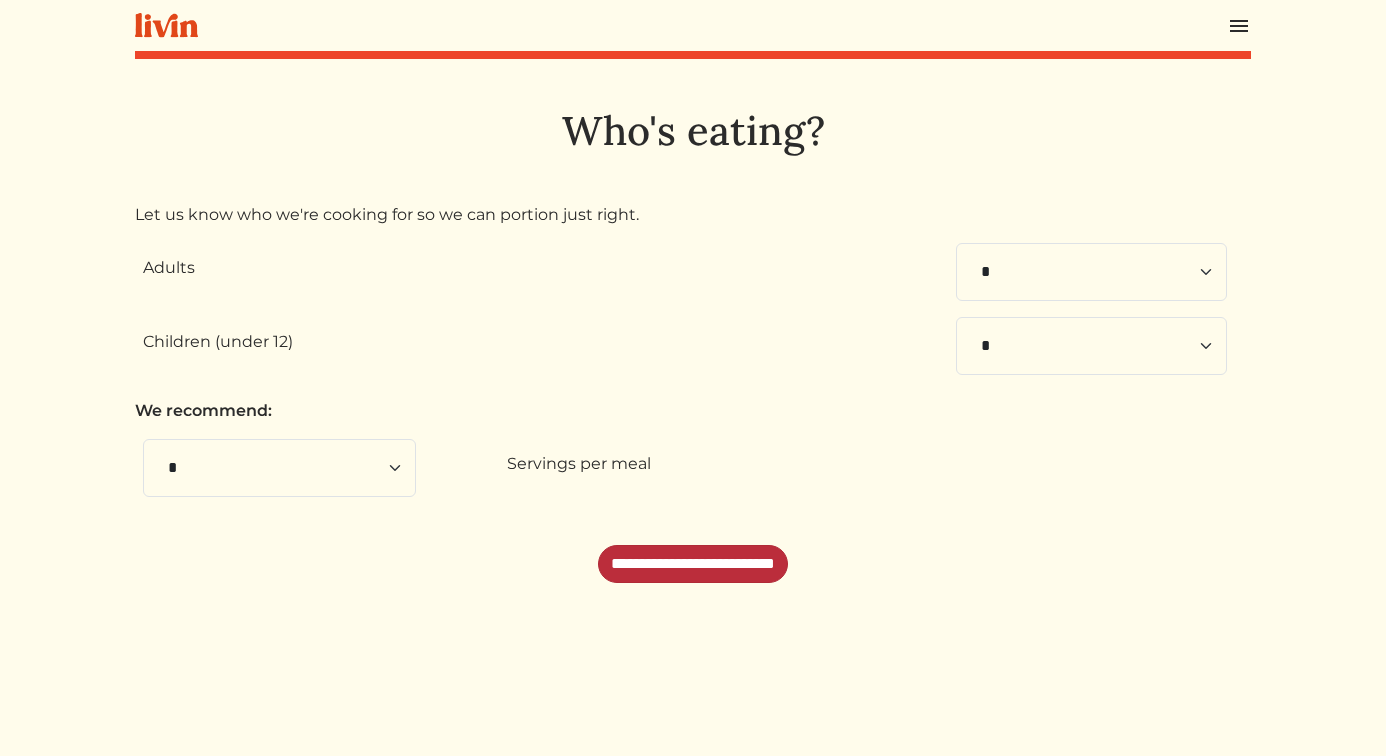 click on "**********" at bounding box center [693, 564] 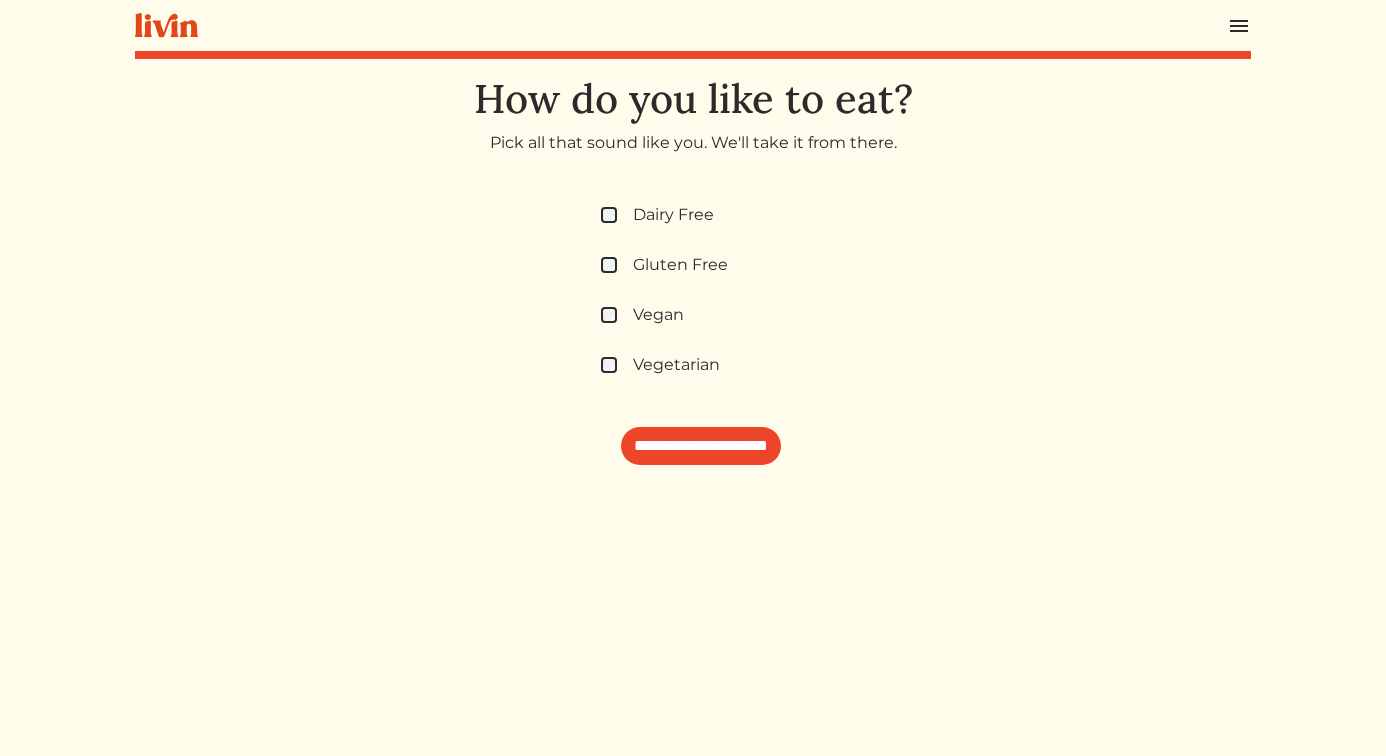 scroll, scrollTop: 0, scrollLeft: 0, axis: both 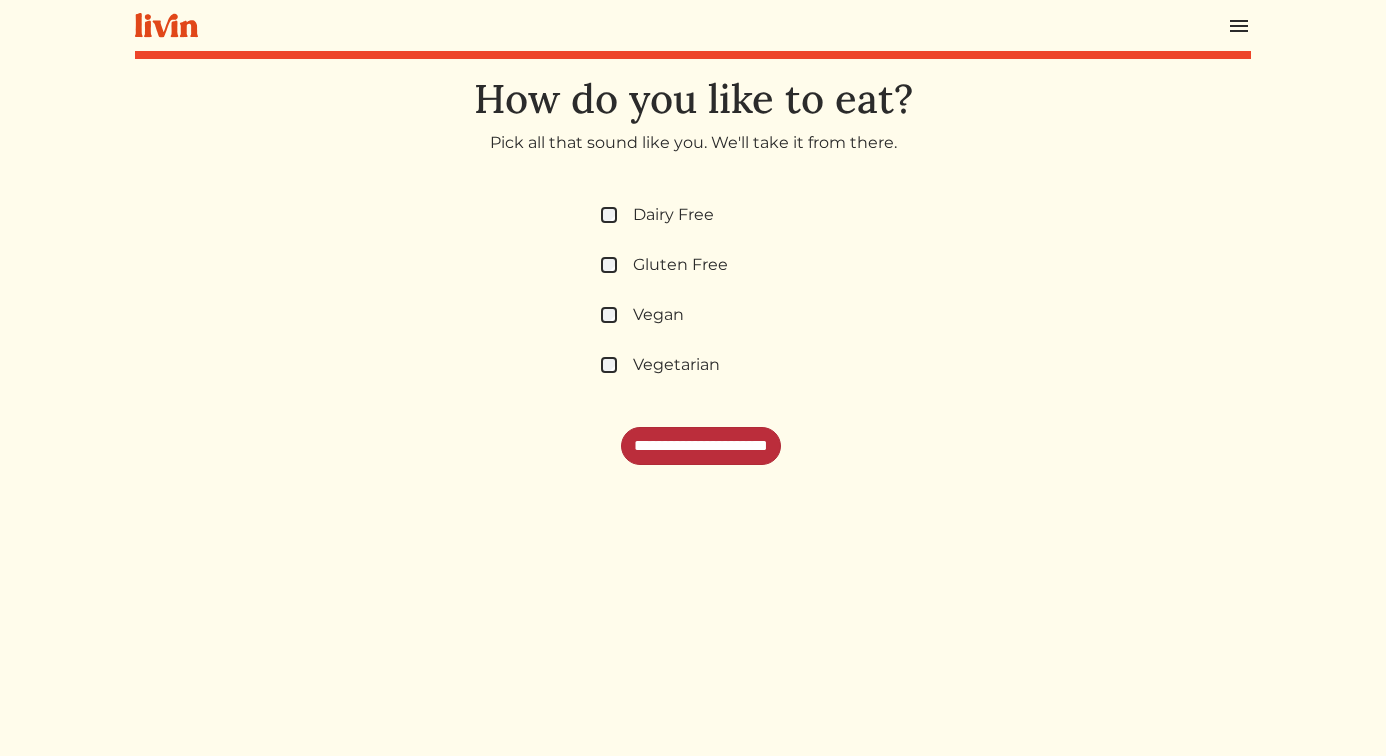 click on "**********" at bounding box center [701, 446] 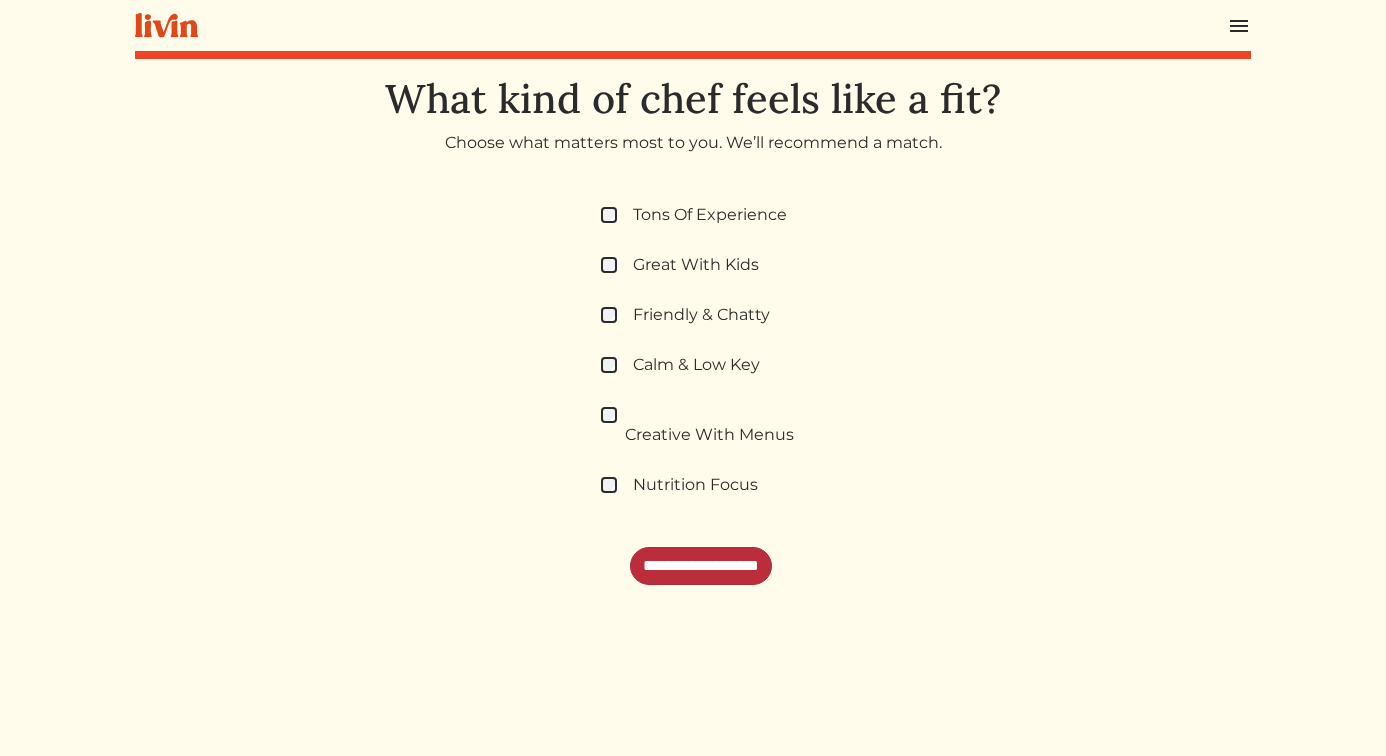 click on "**********" at bounding box center [701, 566] 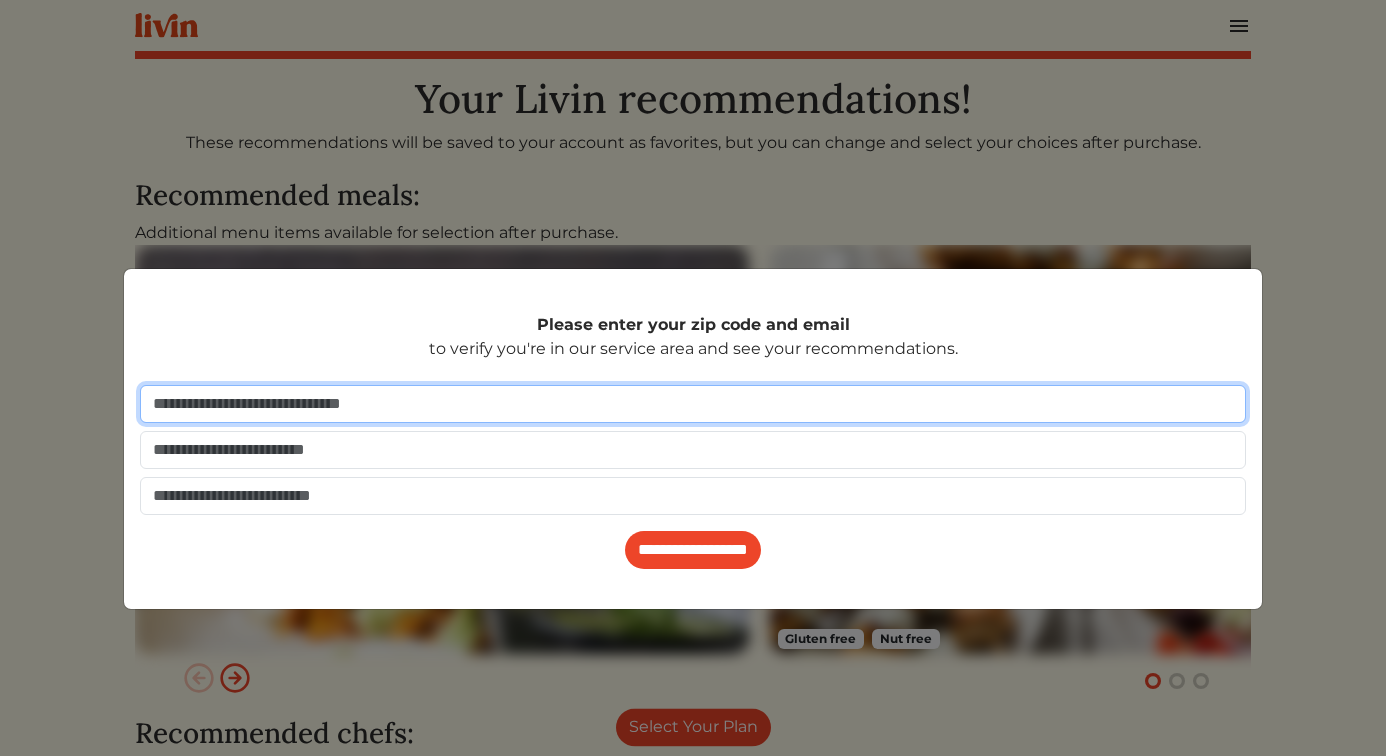 click at bounding box center [693, 404] 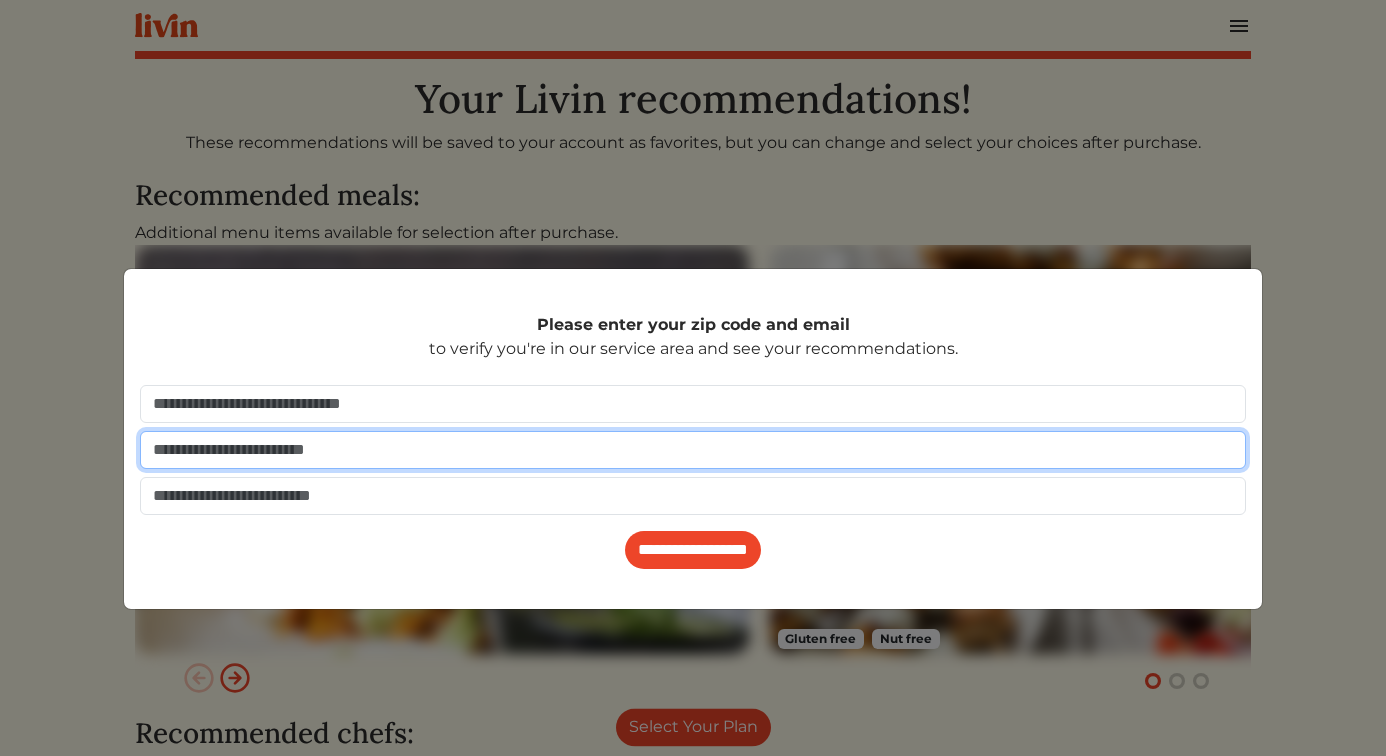 click at bounding box center [693, 450] 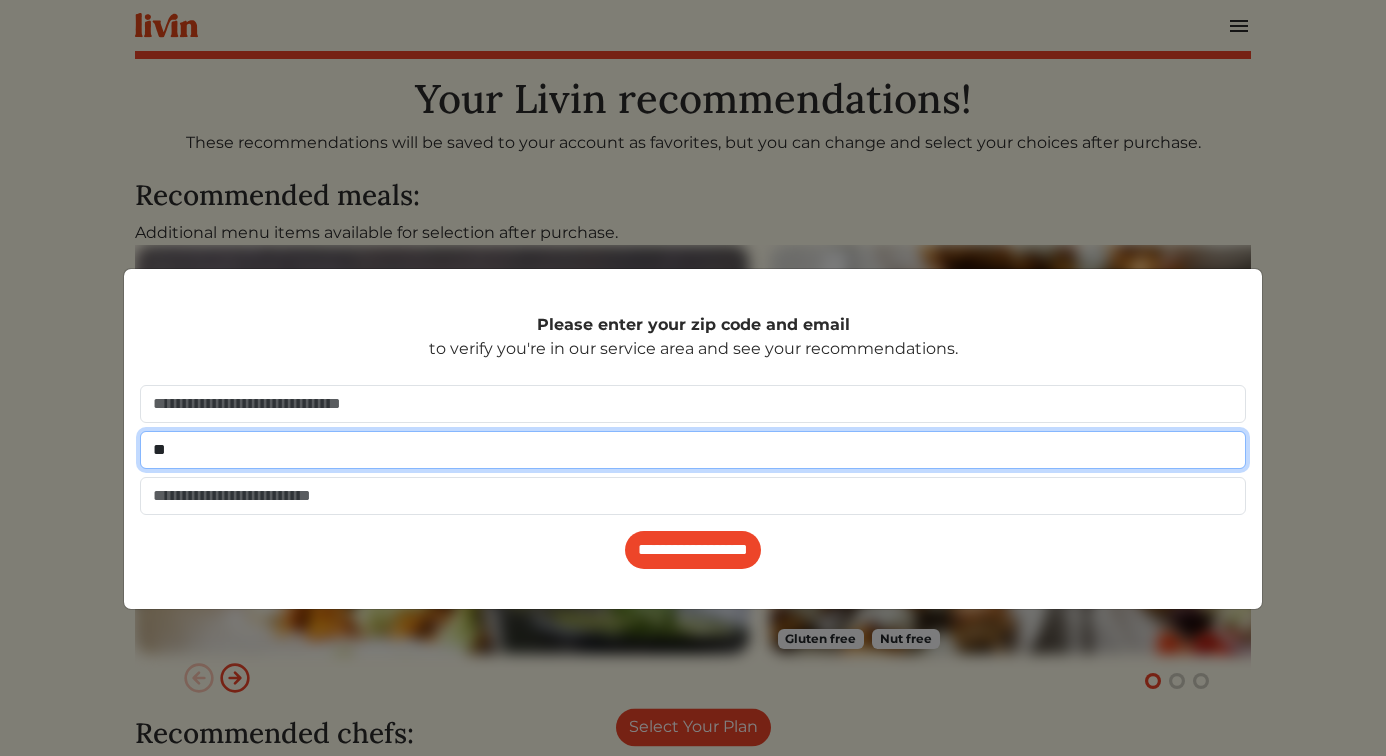 type on "**********" 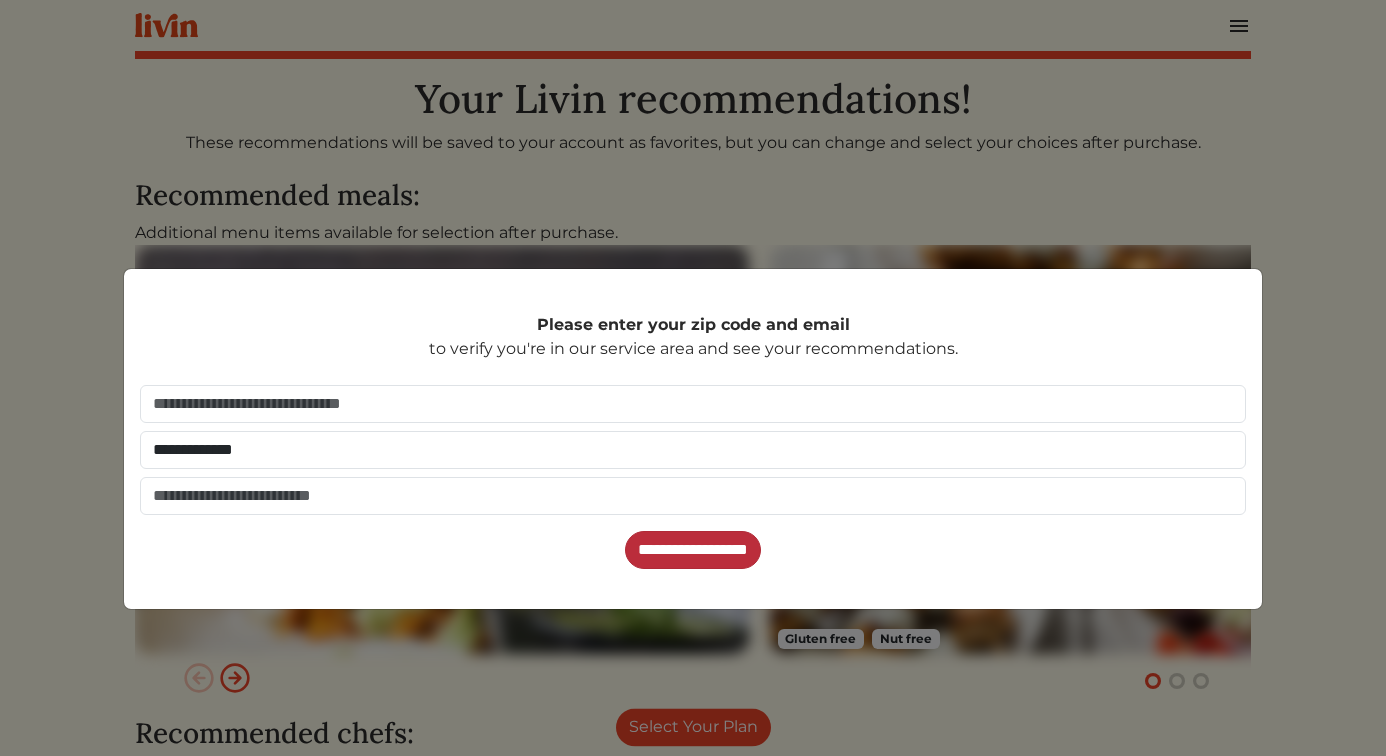 click on "**********" at bounding box center (693, 550) 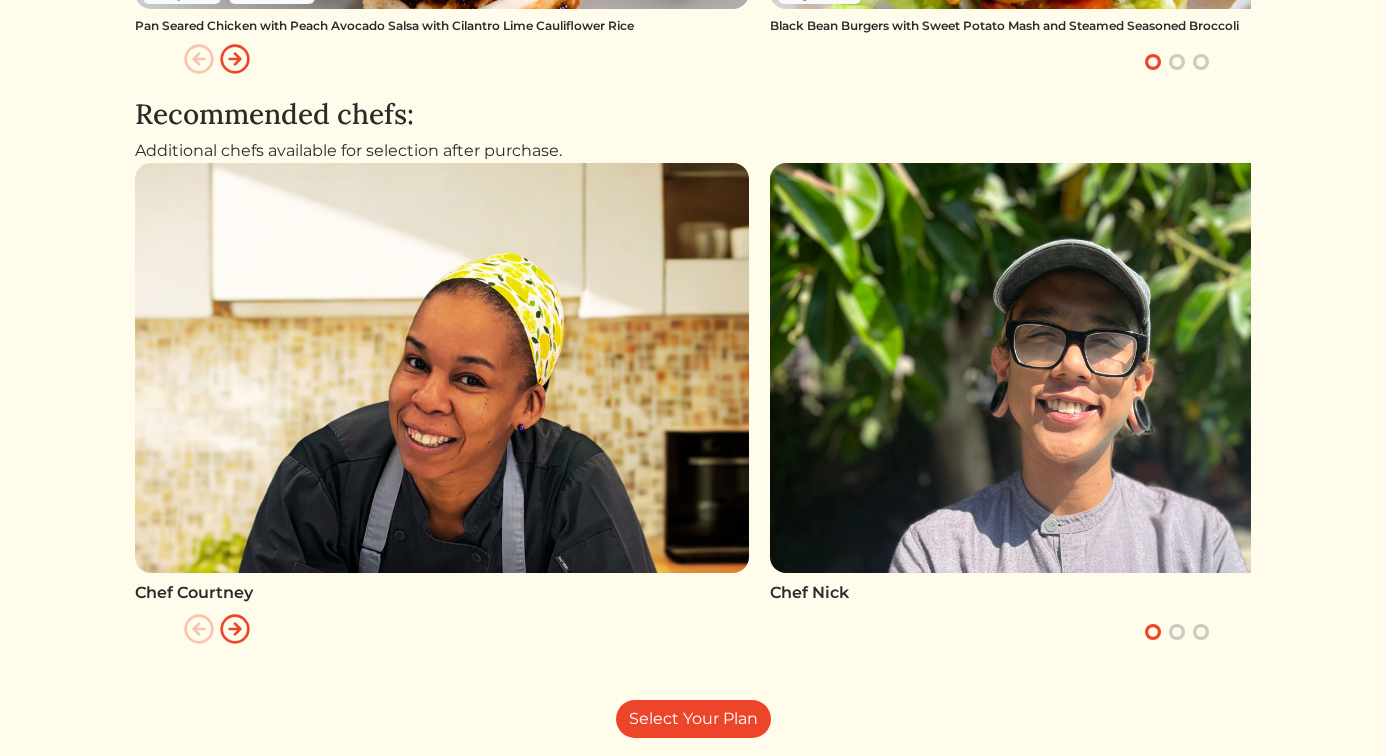 scroll, scrollTop: 651, scrollLeft: 0, axis: vertical 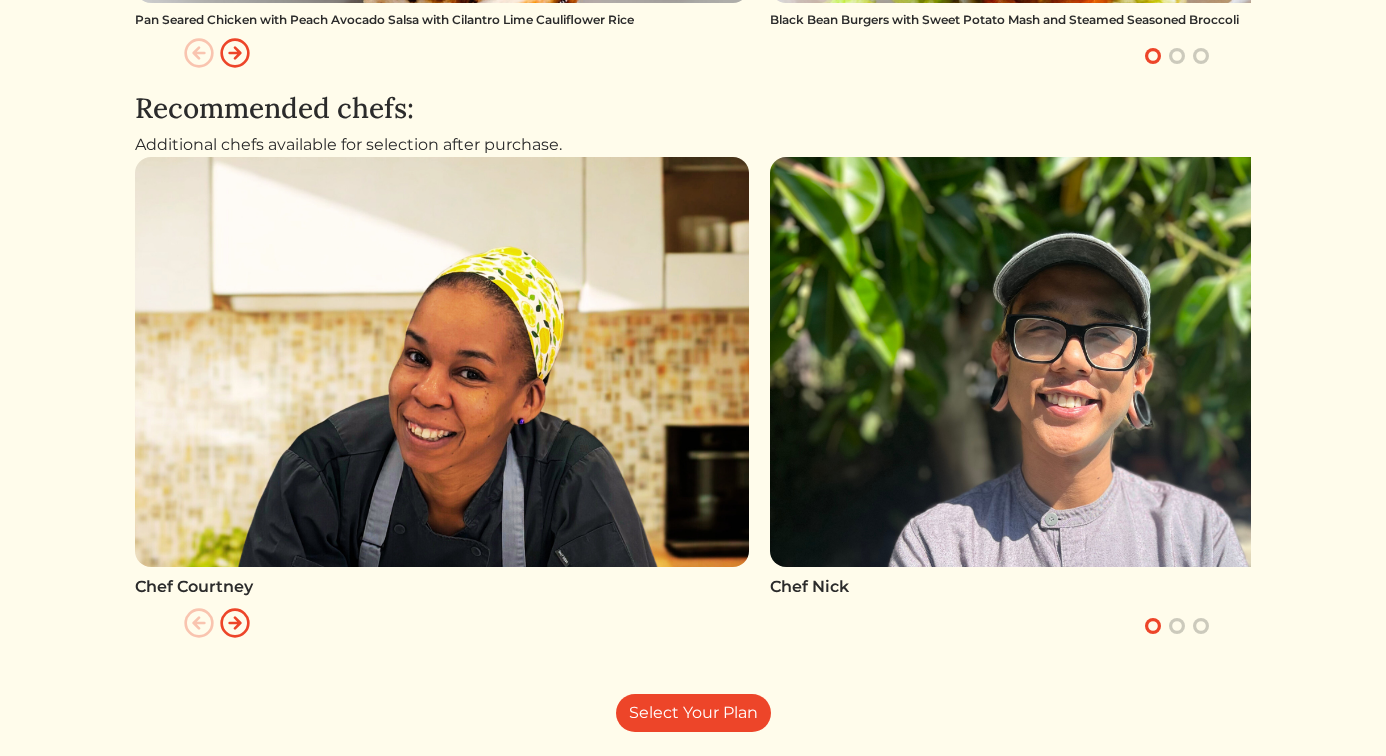 click at bounding box center [235, 623] 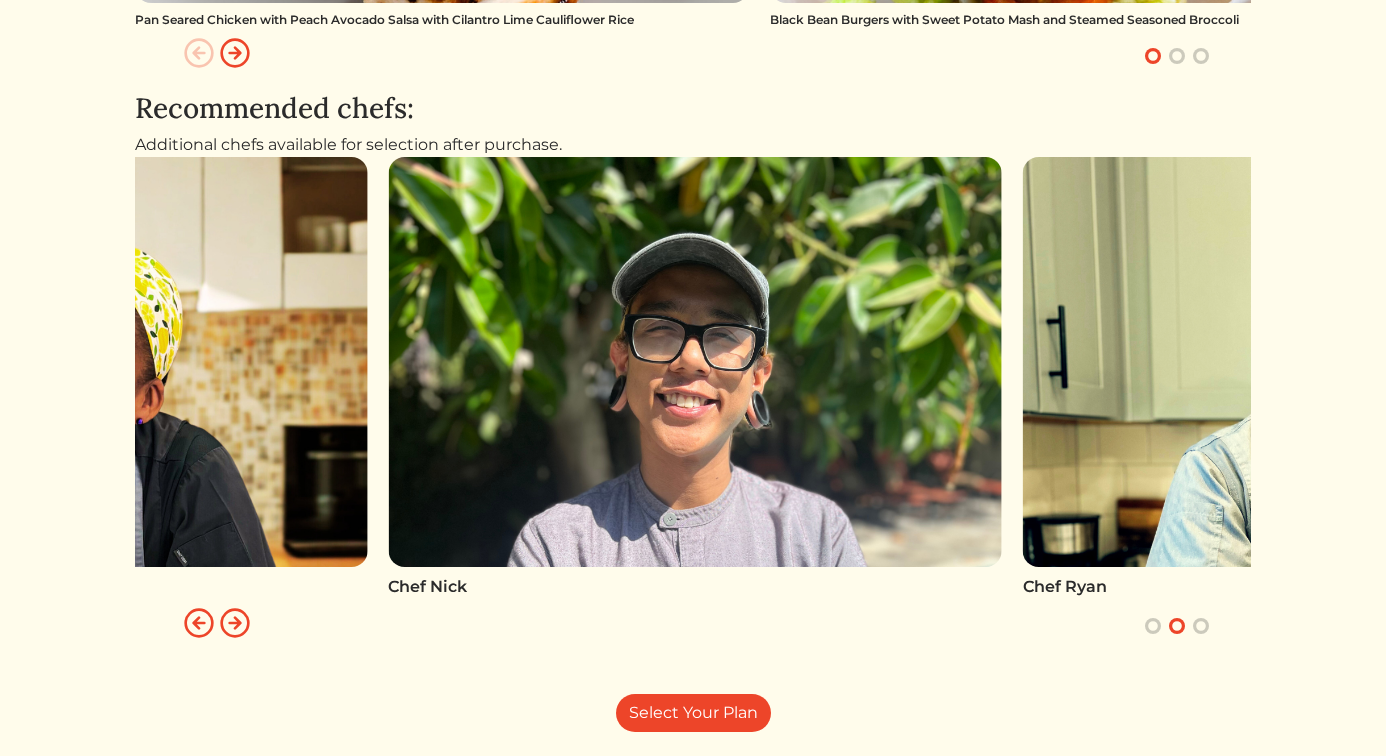 click at bounding box center [235, 623] 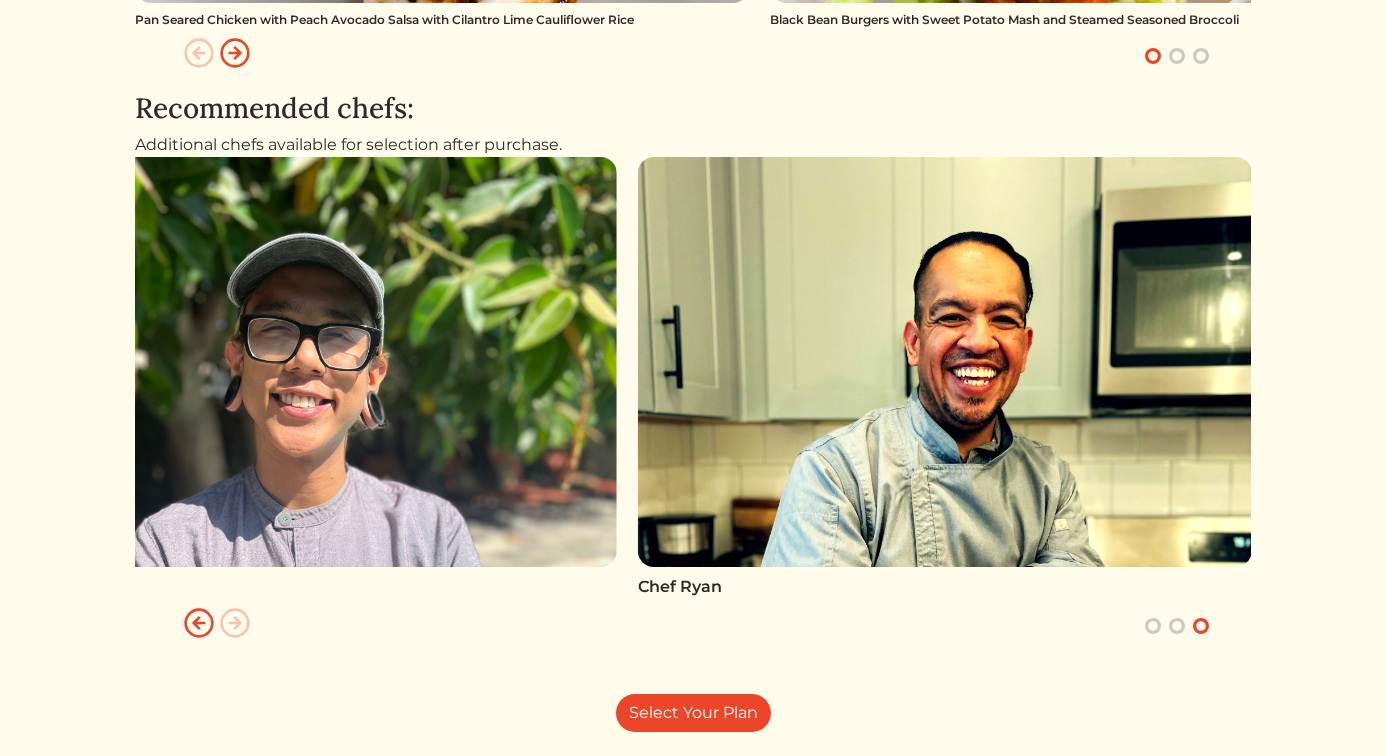 click at bounding box center (235, 623) 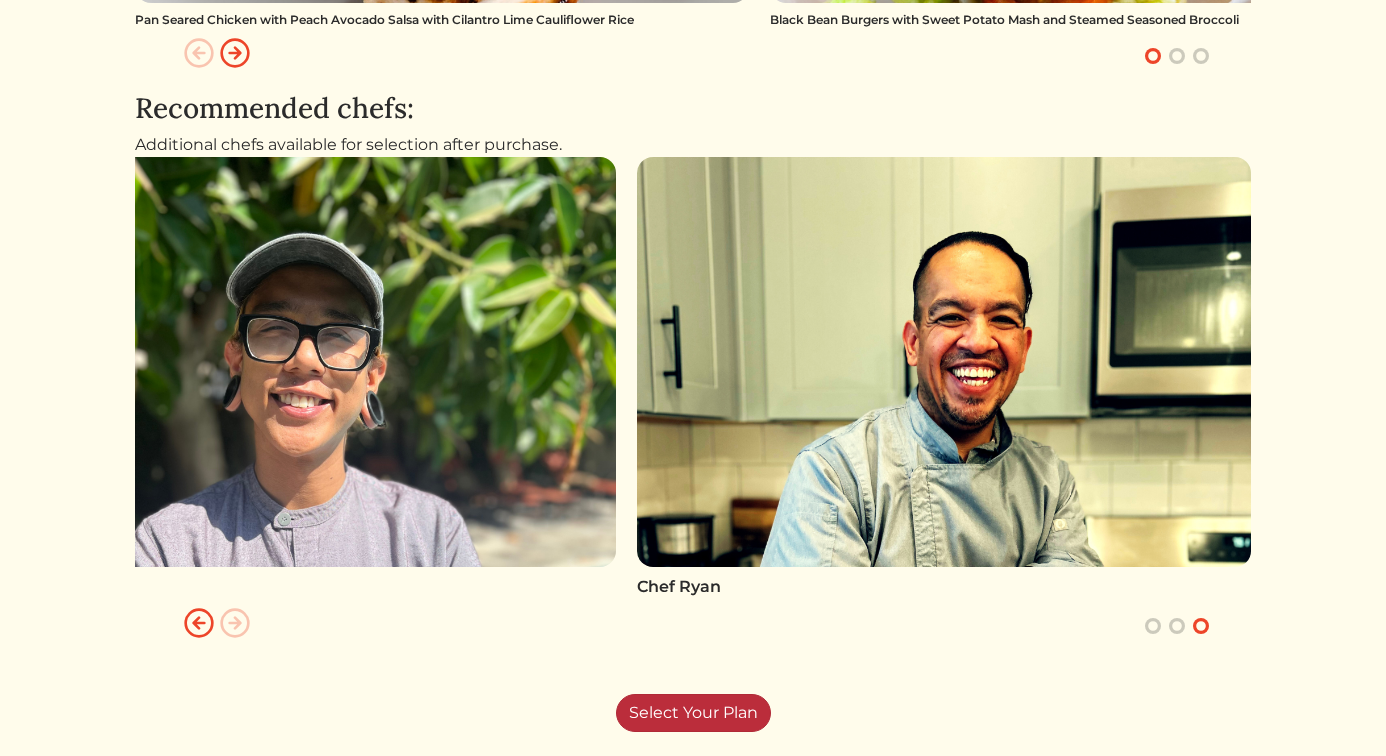 click on "Select Your Plan" at bounding box center [693, 713] 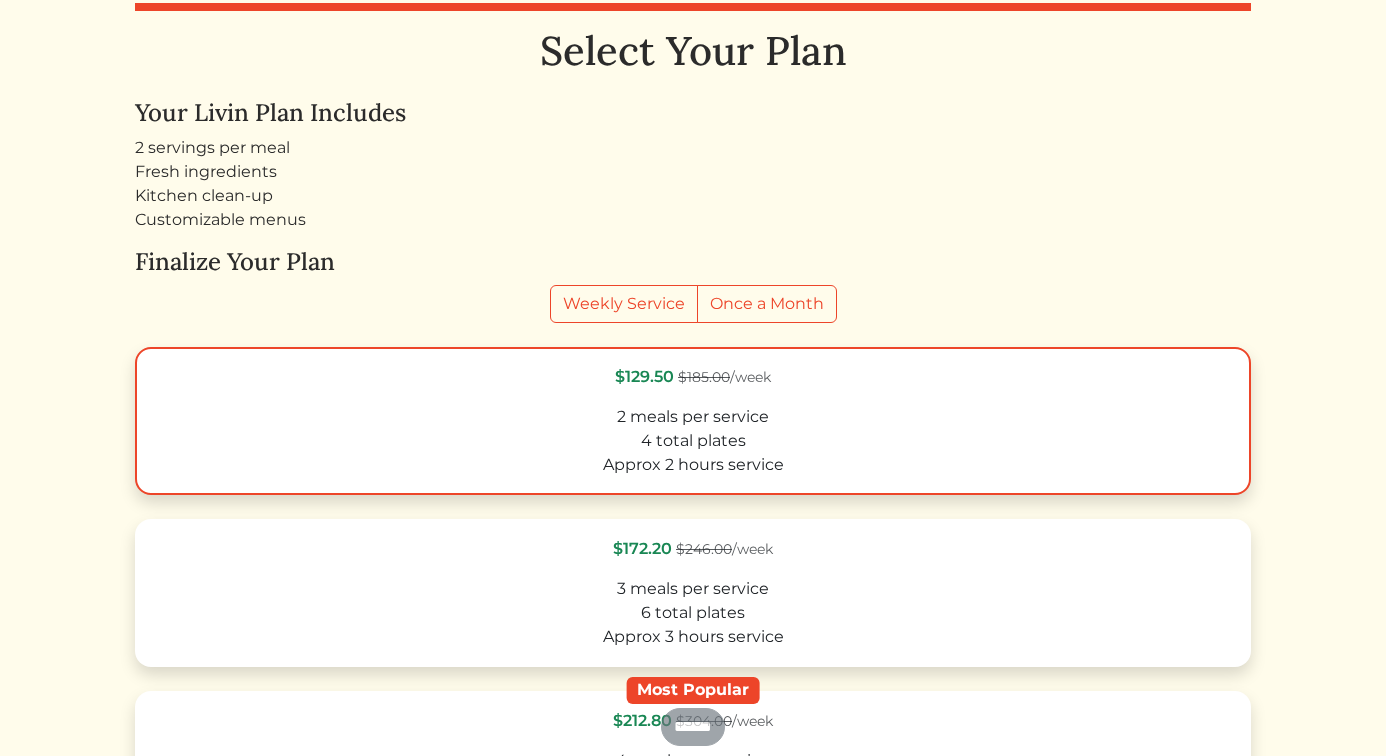scroll, scrollTop: 0, scrollLeft: 0, axis: both 